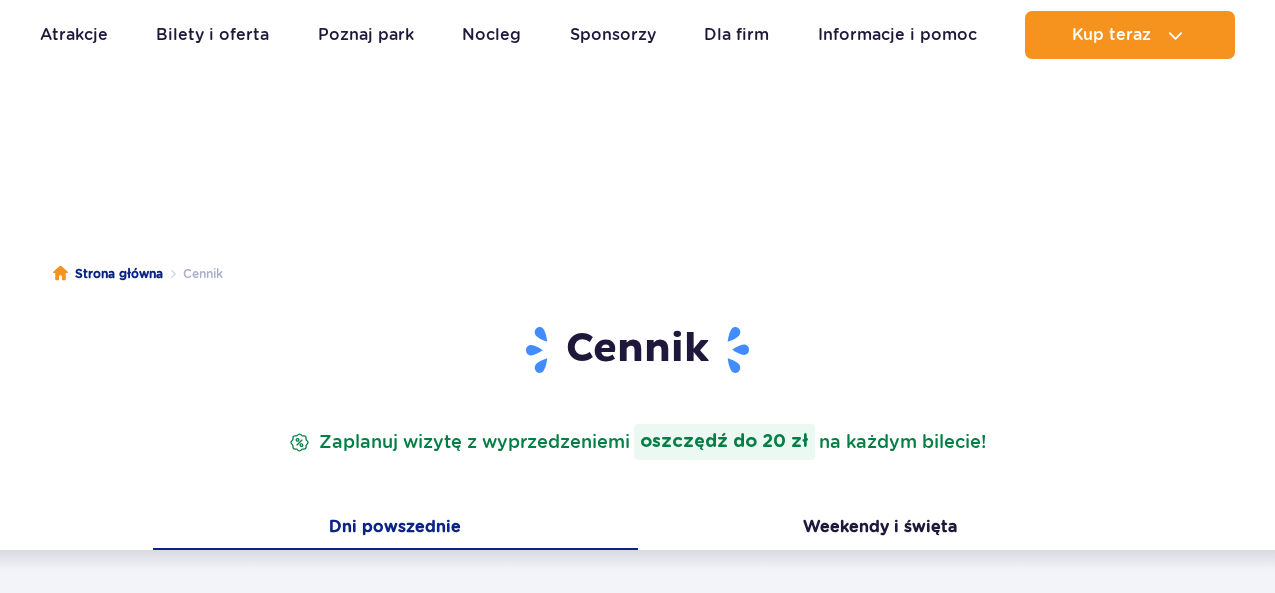 scroll, scrollTop: 200, scrollLeft: 0, axis: vertical 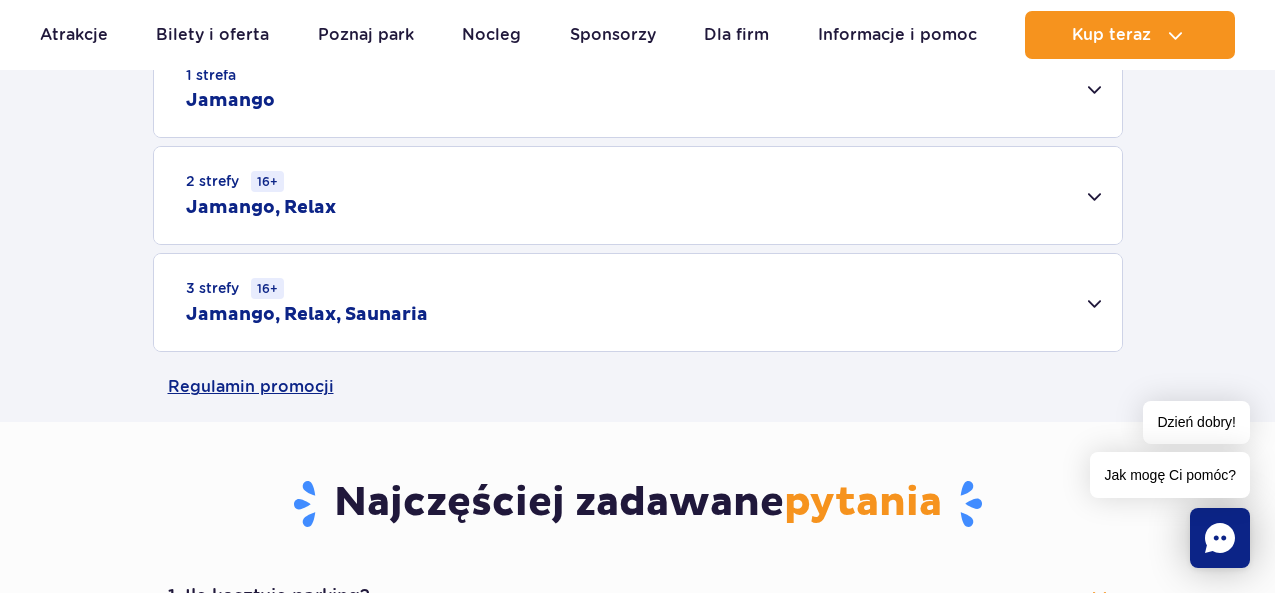 click on "3 strefy  16+
Jamango, Relax, Saunaria" at bounding box center [638, 302] 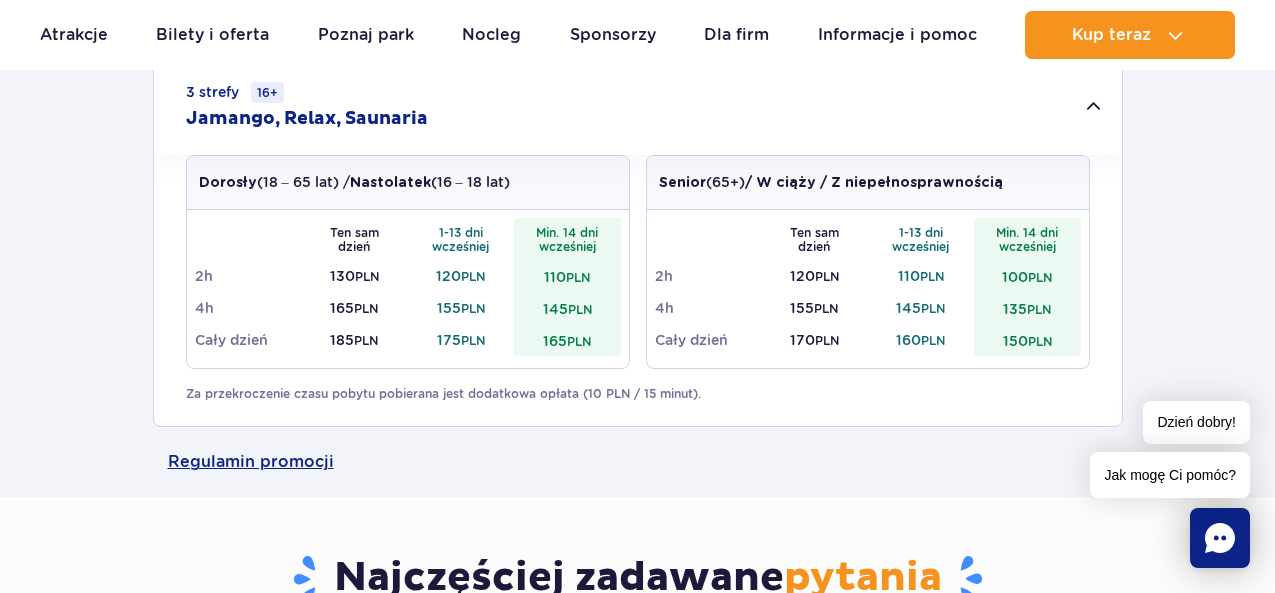 scroll, scrollTop: 900, scrollLeft: 0, axis: vertical 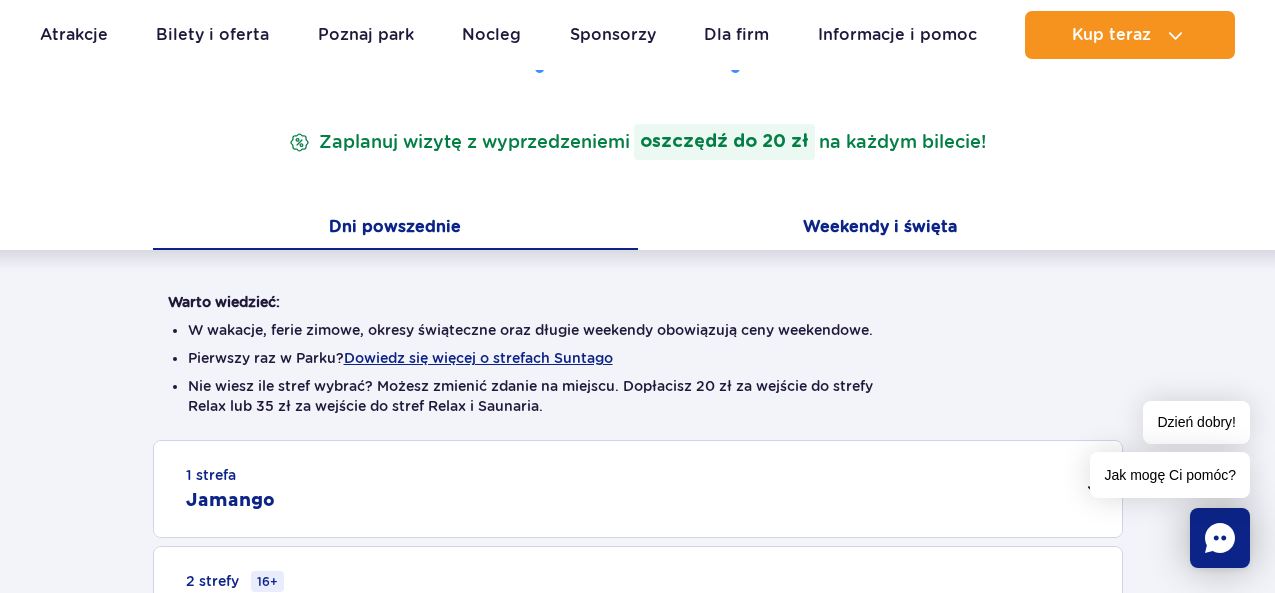 click on "Weekendy i święta" at bounding box center (880, 229) 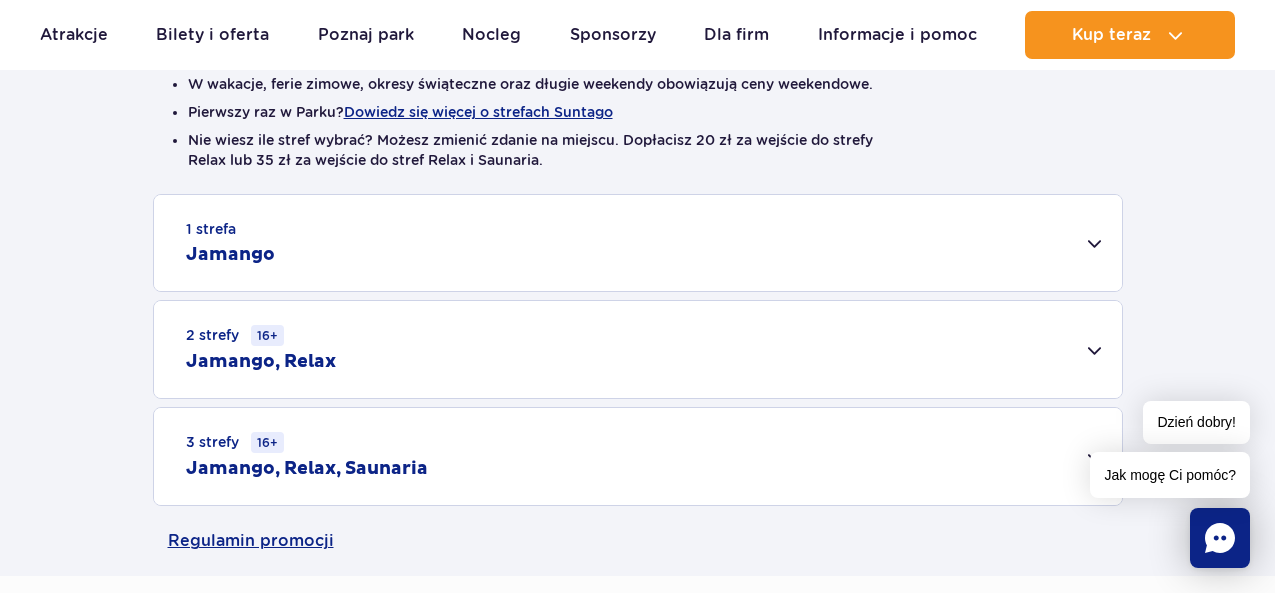 scroll, scrollTop: 700, scrollLeft: 0, axis: vertical 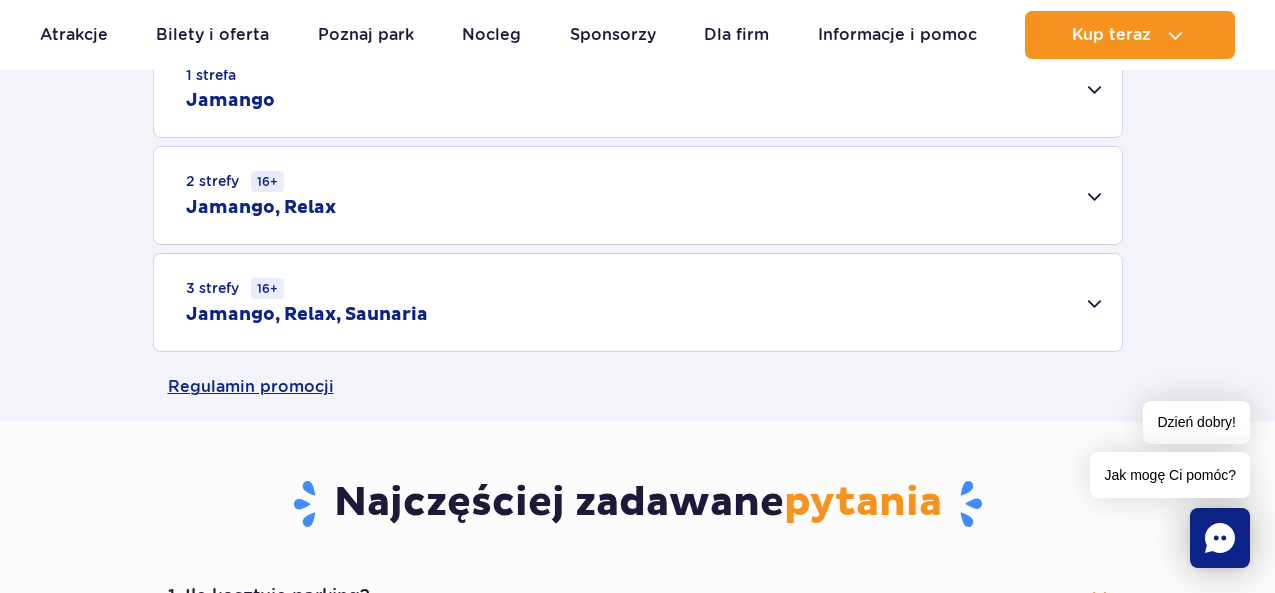 click on "3 strefy  16+
Jamango, Relax, Saunaria" at bounding box center (638, 302) 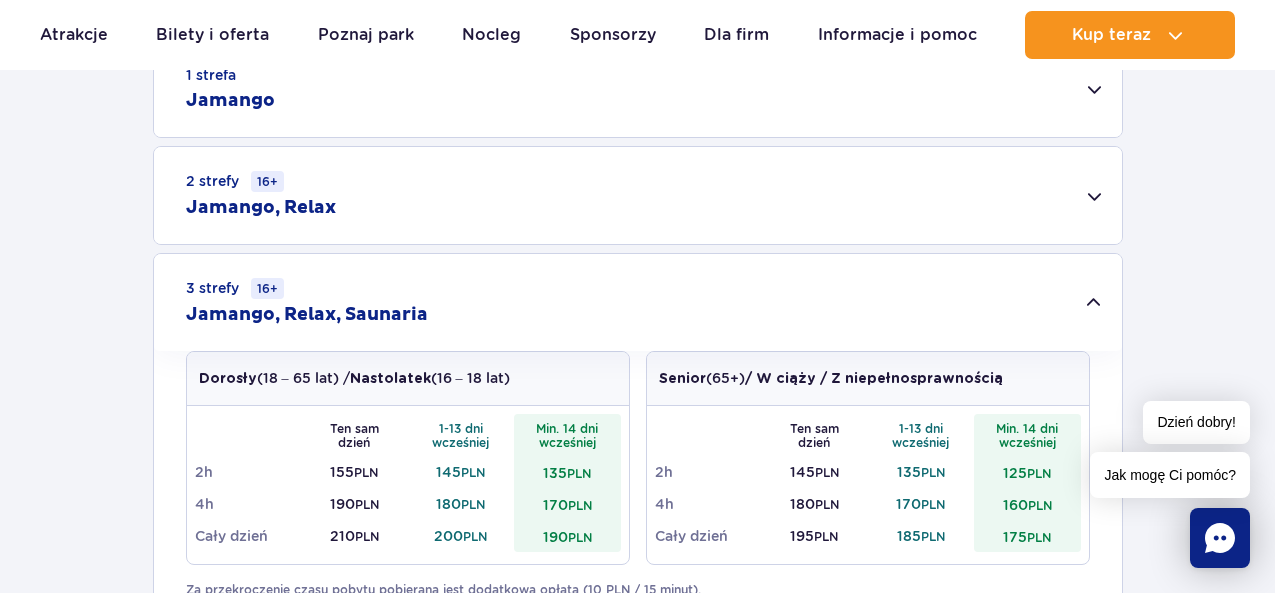 scroll, scrollTop: 200, scrollLeft: 0, axis: vertical 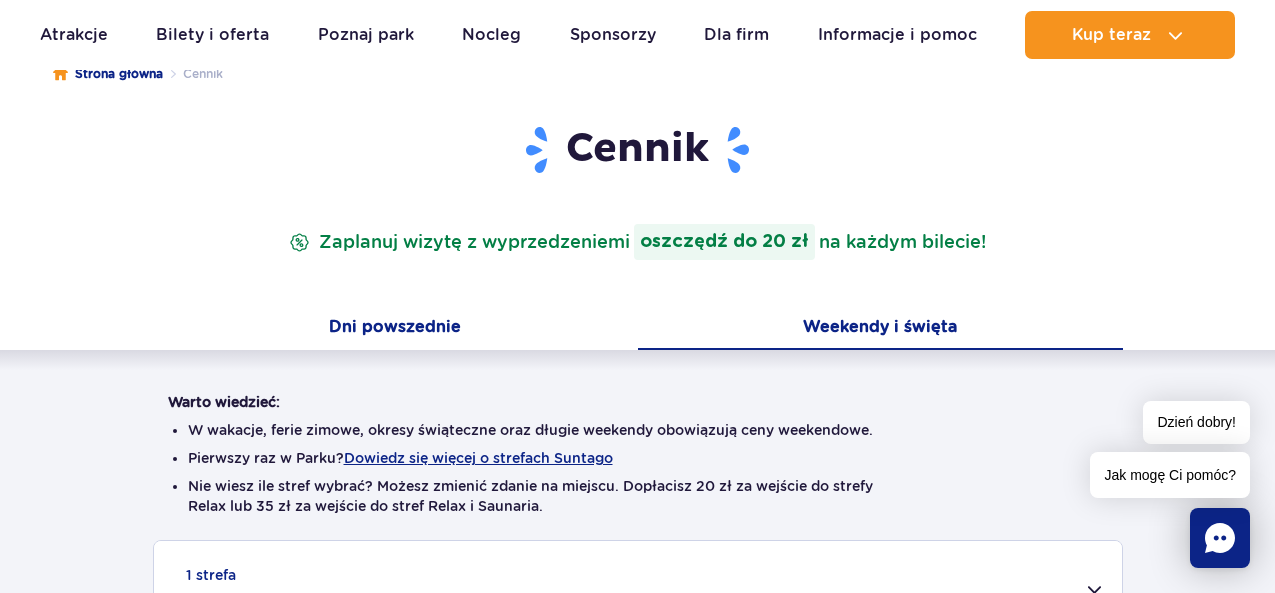 click on "Dni powszednie" at bounding box center [395, 329] 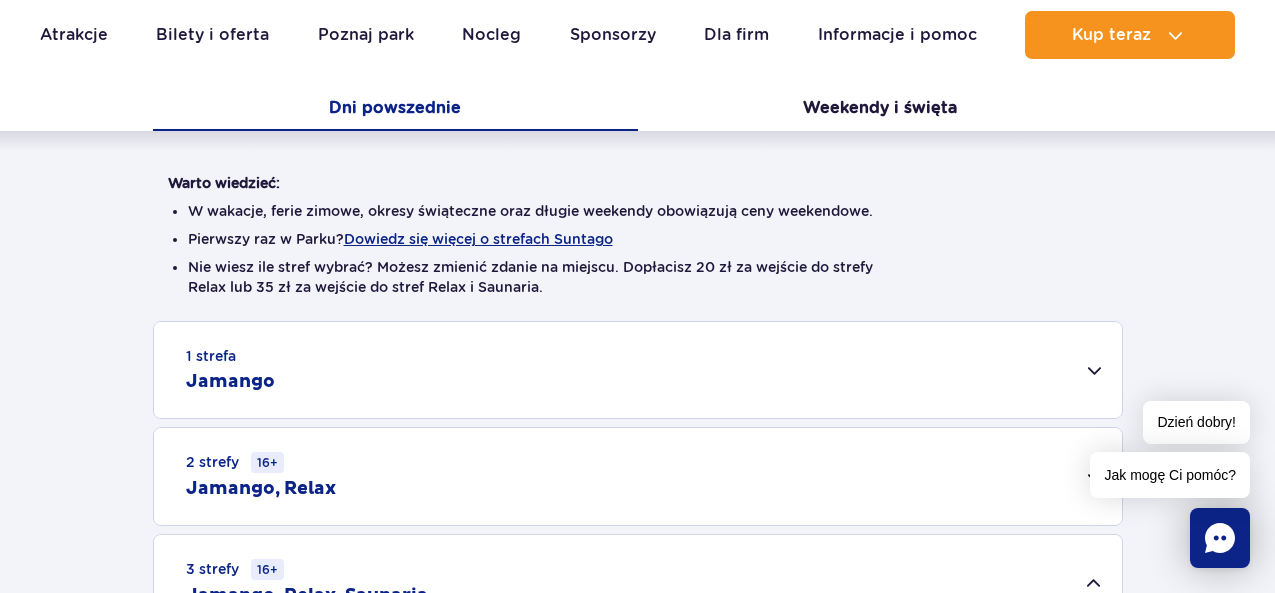 scroll, scrollTop: 300, scrollLeft: 0, axis: vertical 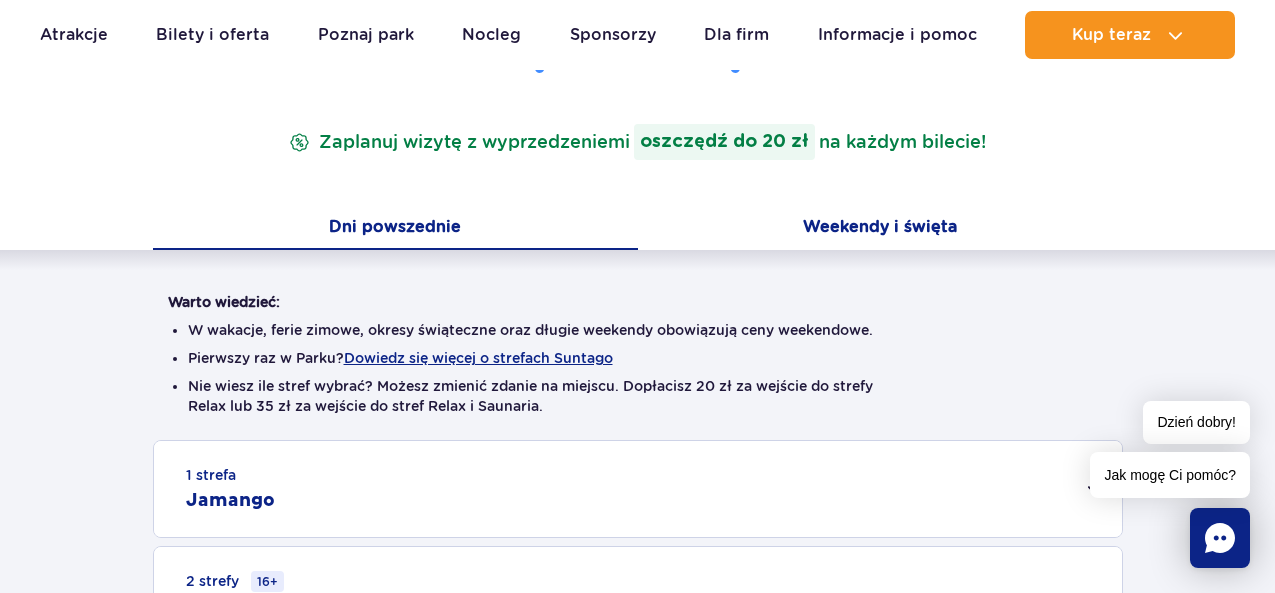click on "Weekendy i święta" at bounding box center [880, 229] 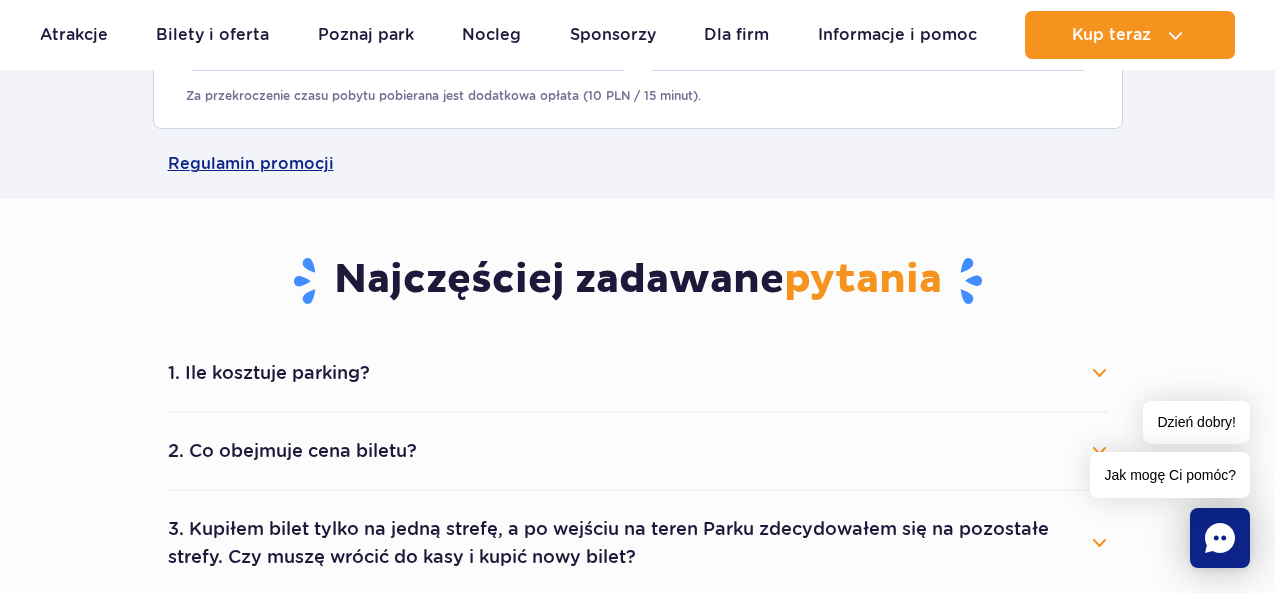 scroll, scrollTop: 1200, scrollLeft: 0, axis: vertical 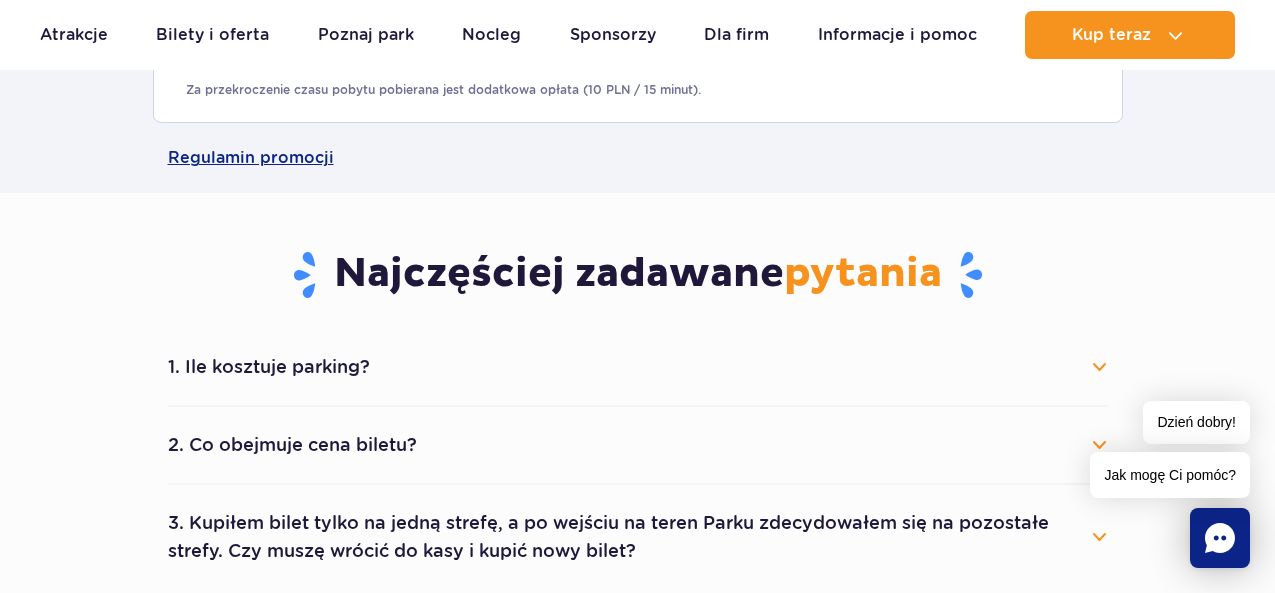 click on "1. Ile kosztuje parking?" at bounding box center [638, 367] 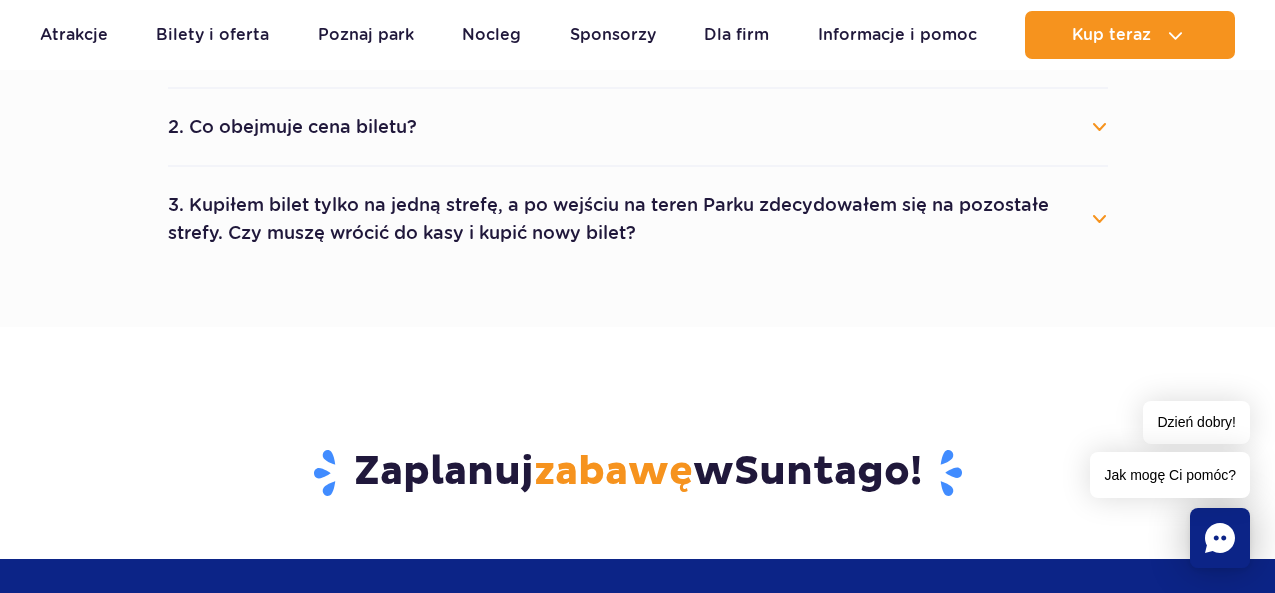 scroll, scrollTop: 1600, scrollLeft: 0, axis: vertical 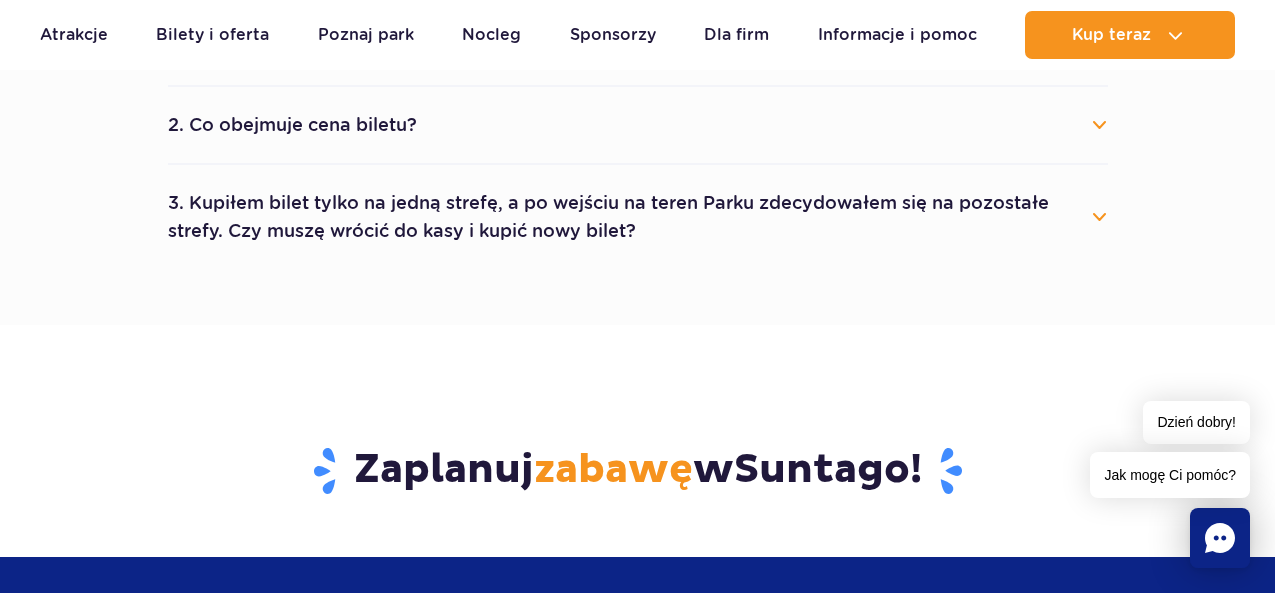 click on "2. Co obejmuje cena biletu?" at bounding box center (638, 125) 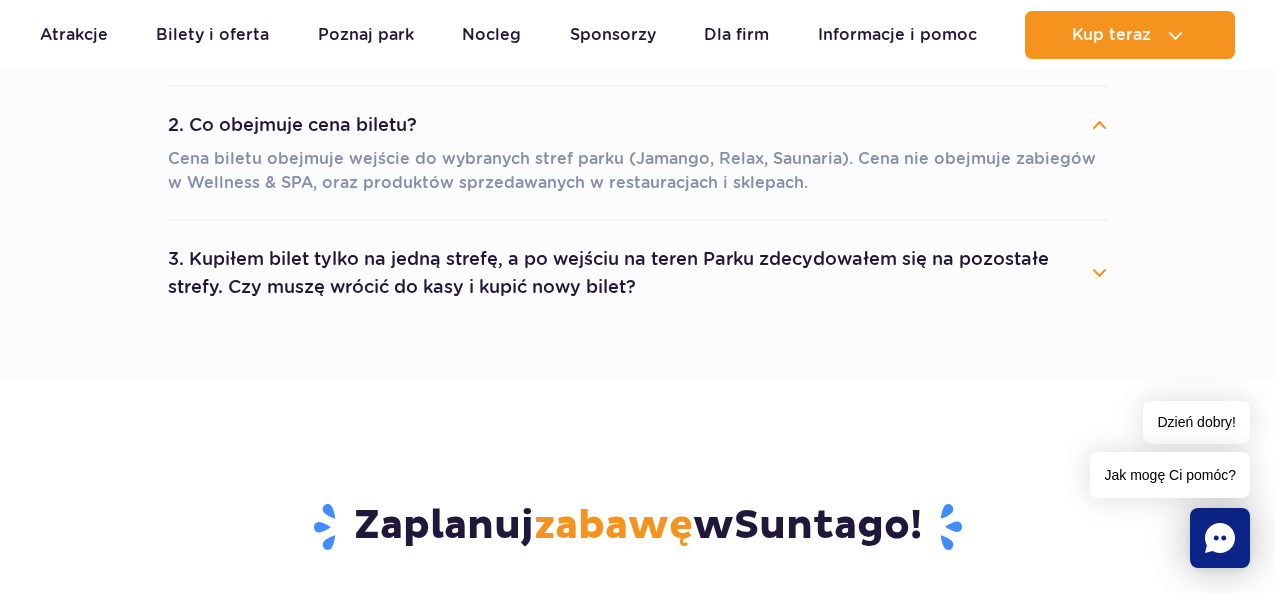 click on "3. Kupiłem bilet tylko na jedną strefę, a po wejściu na teren Parku zdecydowałem się na pozostałe strefy. Czy muszę wrócić do kasy i kupić nowy bilet?" at bounding box center [638, 273] 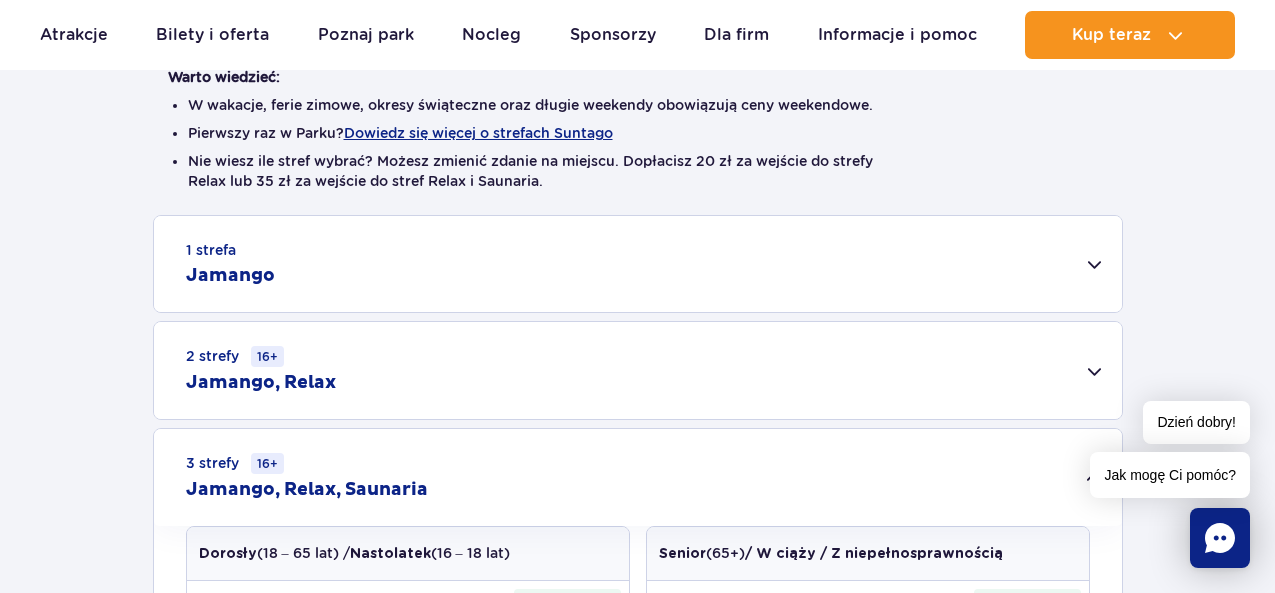 scroll, scrollTop: 500, scrollLeft: 0, axis: vertical 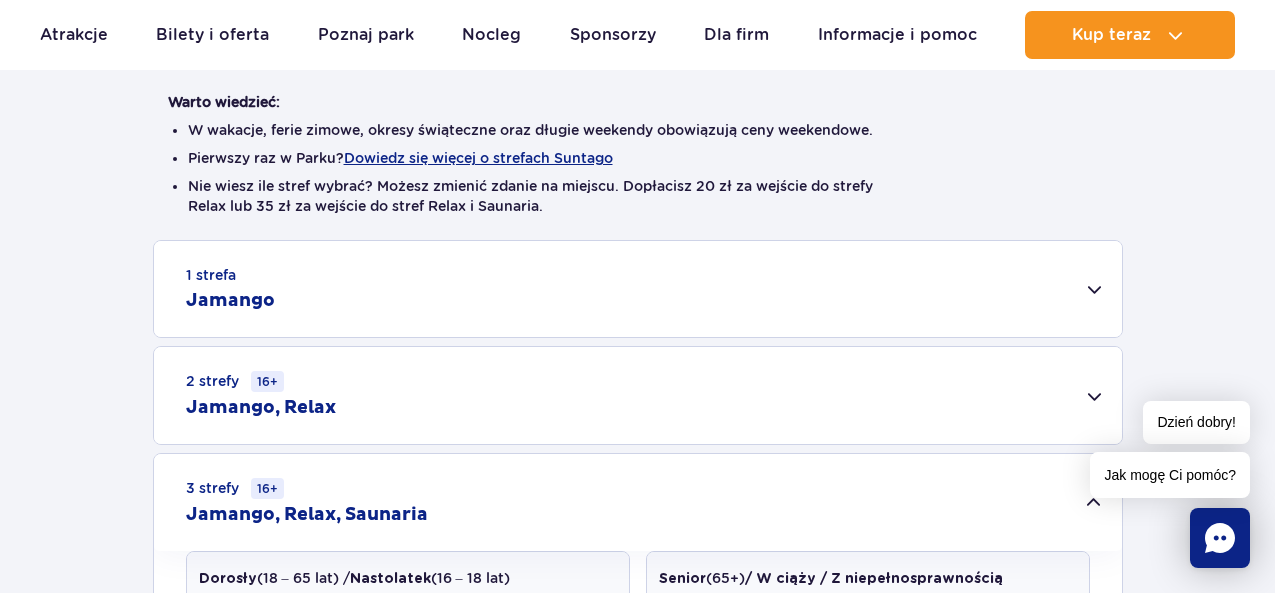 click on "1 strefa
Jamango" at bounding box center [638, 289] 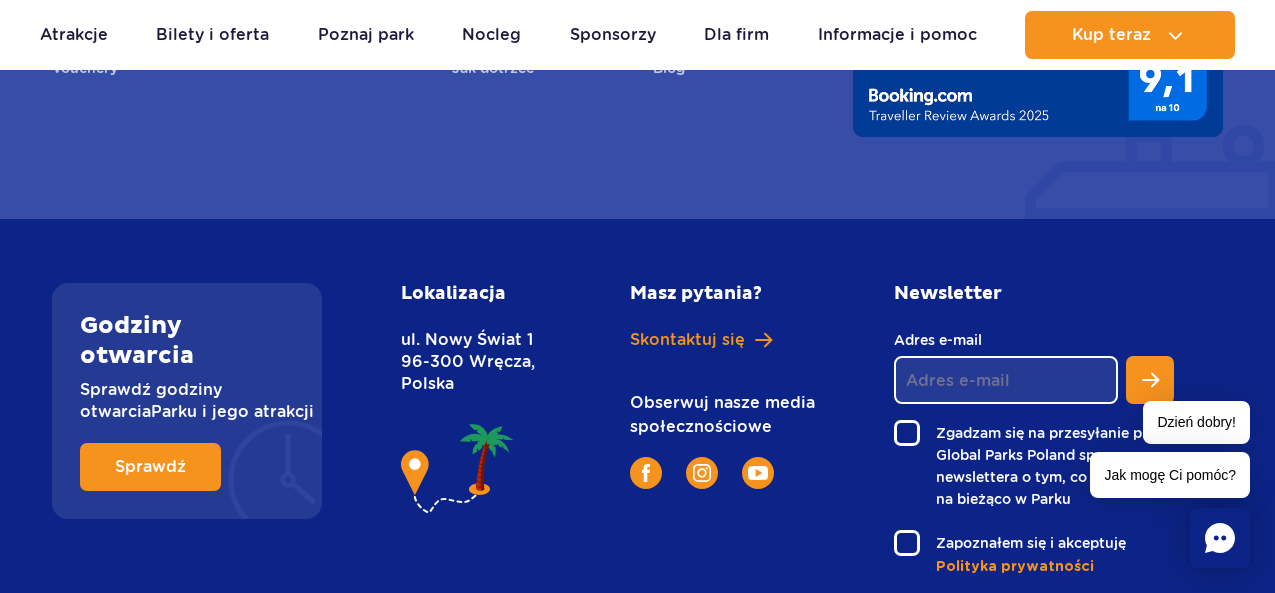 scroll, scrollTop: 4672, scrollLeft: 0, axis: vertical 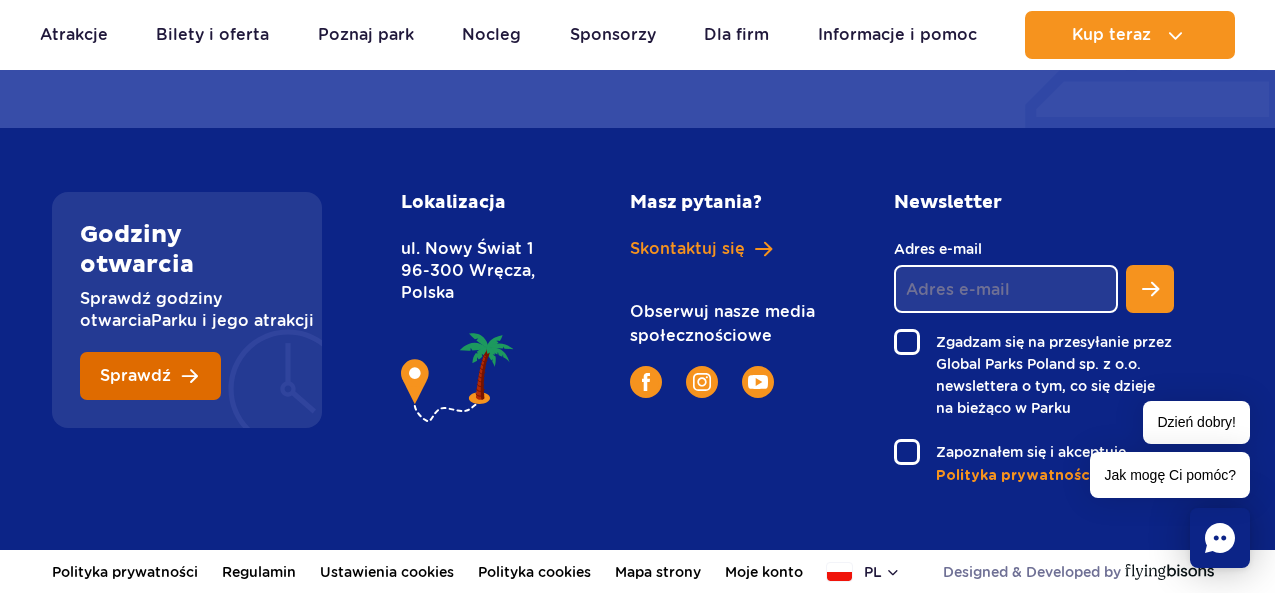 click on "Sprawdź" at bounding box center (150, 376) 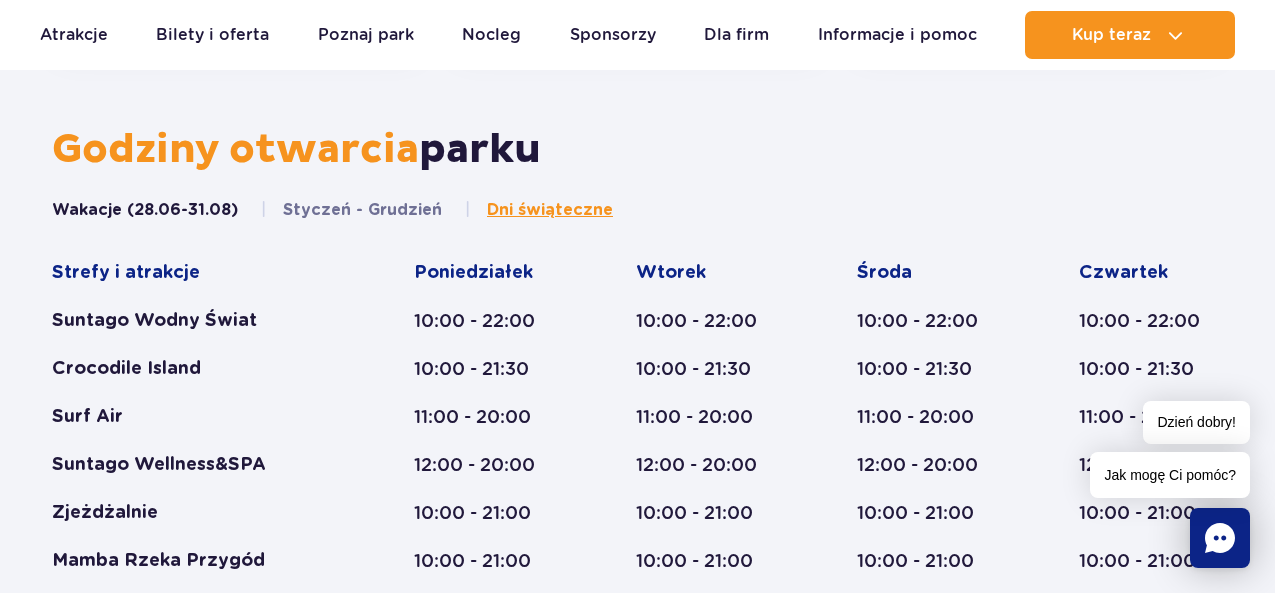 scroll, scrollTop: 827, scrollLeft: 0, axis: vertical 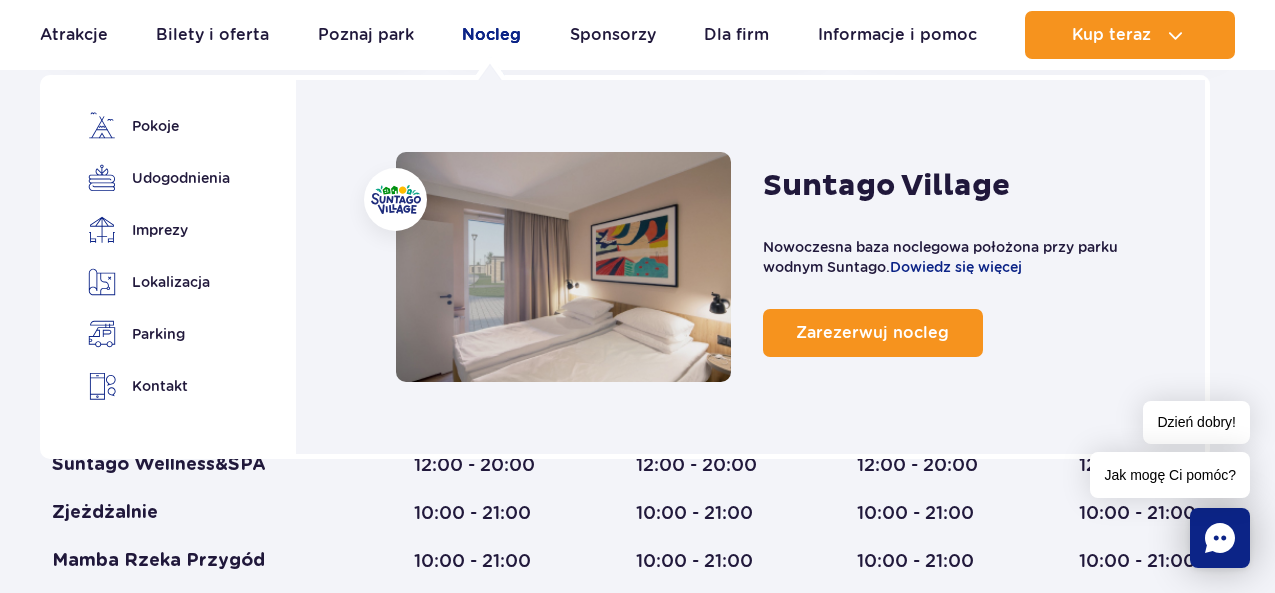 click on "Nocleg" at bounding box center [491, 35] 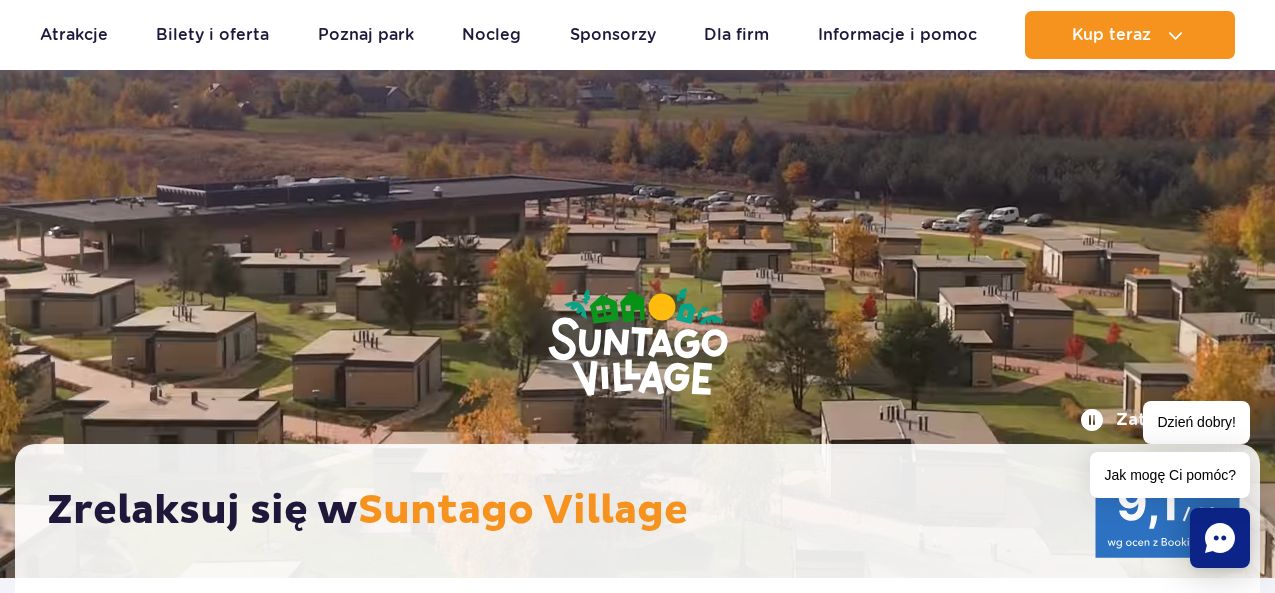 scroll, scrollTop: 100, scrollLeft: 0, axis: vertical 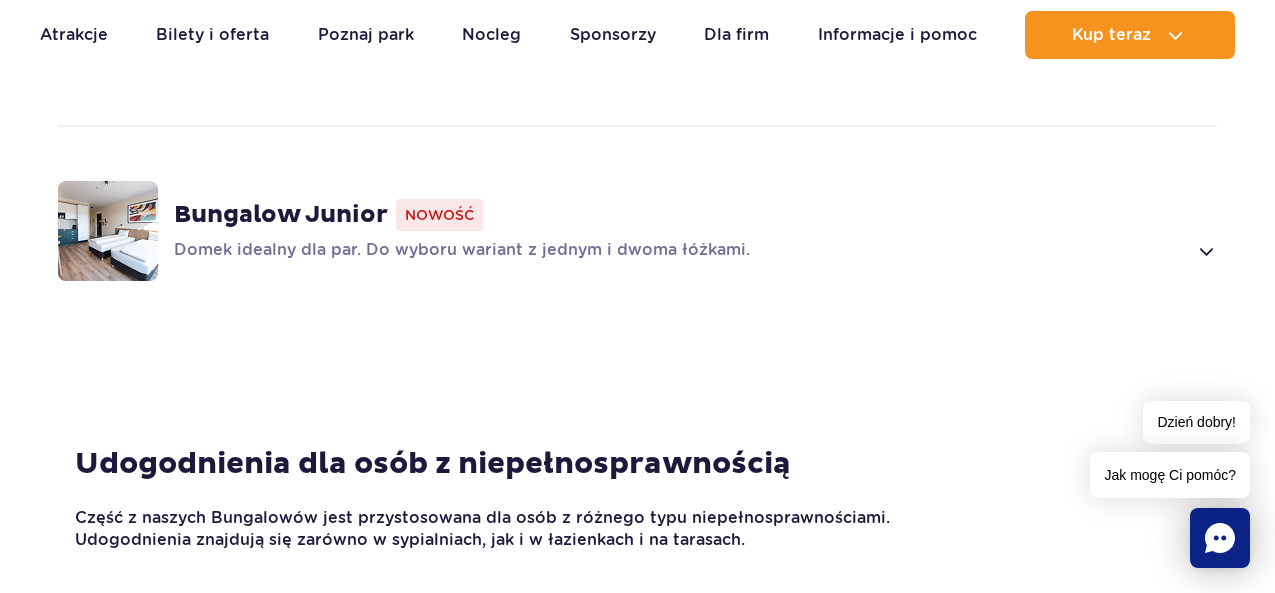click on "Domek idealny dla par. Do wyboru wariant z jednym i dwoma łóżkami." at bounding box center [680, 251] 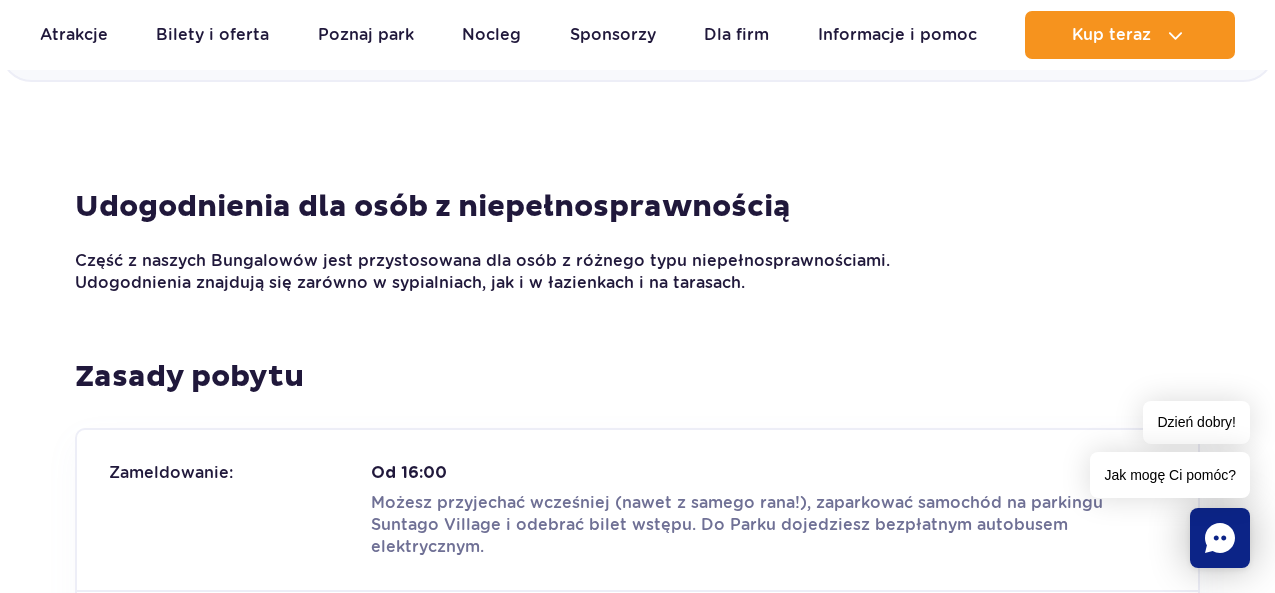 scroll, scrollTop: 3133, scrollLeft: 0, axis: vertical 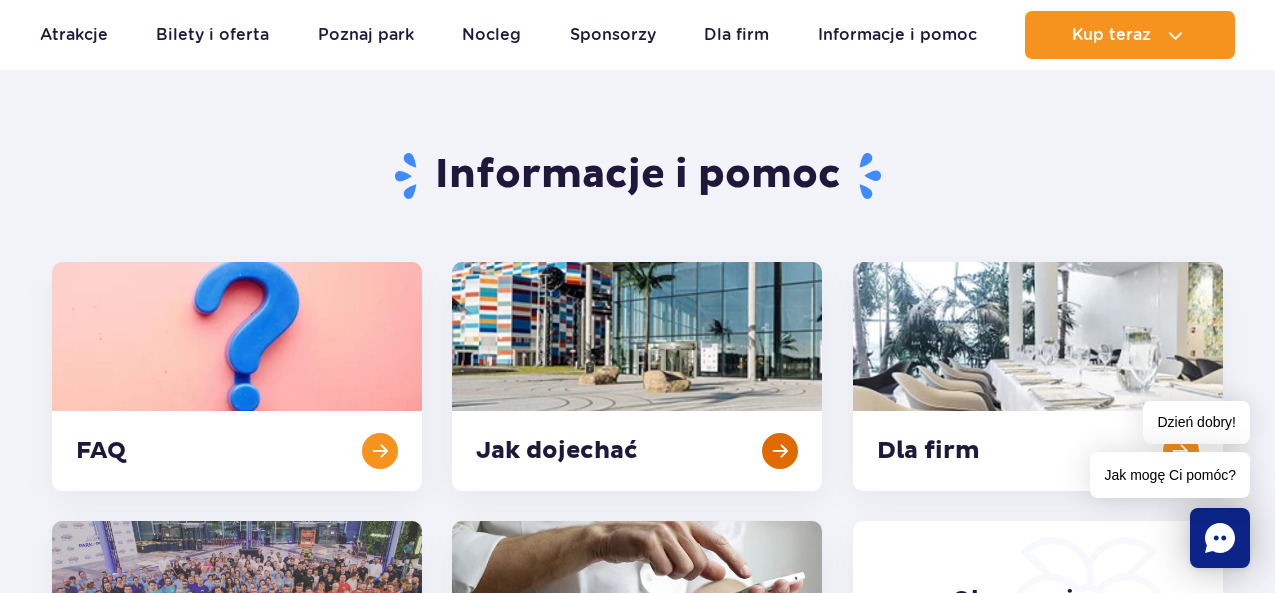 click at bounding box center (637, 376) 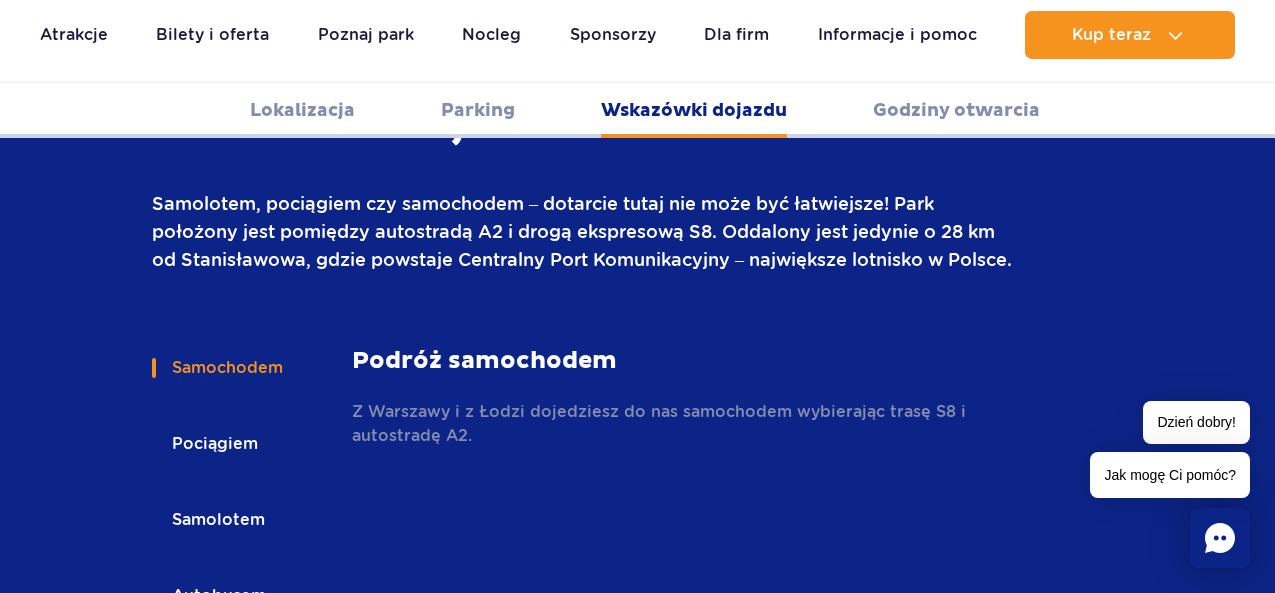 scroll, scrollTop: 2761, scrollLeft: 0, axis: vertical 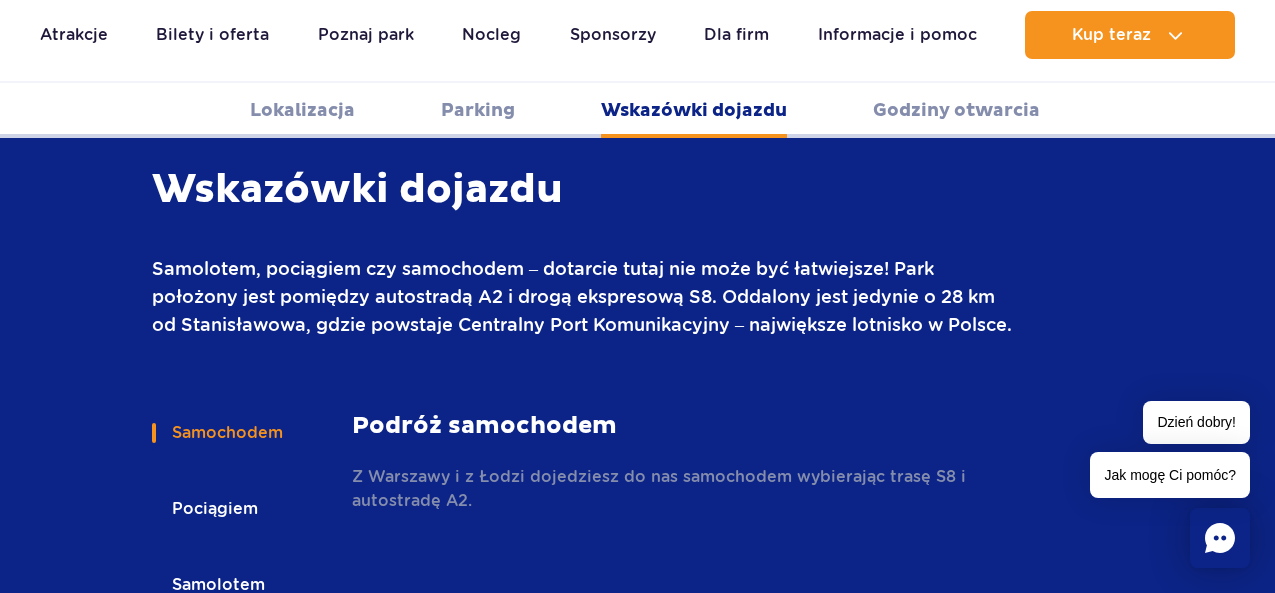 click on "Wskazówki dojazdu
Samolotem, pociągiem czy samochodem – dotarcie tutaj nie może być łatwiejsze! Park położony jest pomiędzy autostradą A2 i drogą ekspresową S8. Oddalony jest jedynie o 28 km od Stanisławowa, gdzie powstaje Centralny Port Komunikacyjny – największe lotnisko w Polsce.
Samochodem
Pociągiem
Samolotem
Autobusem
iTaxi
Samochodem
Podróż samochodem
Z Warszawy i z Łodzi dojedziesz do nas samochodem wybierając trasę S8 i autostradę A2.
Pociągiem" at bounding box center (637, 478) 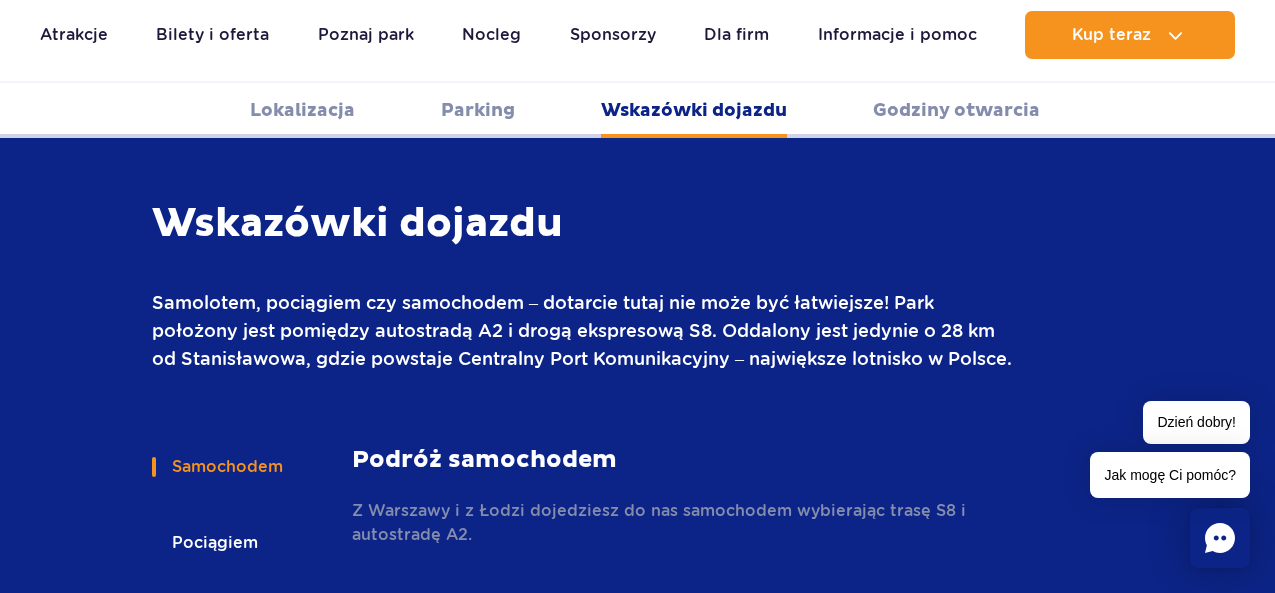 scroll, scrollTop: 2661, scrollLeft: 0, axis: vertical 